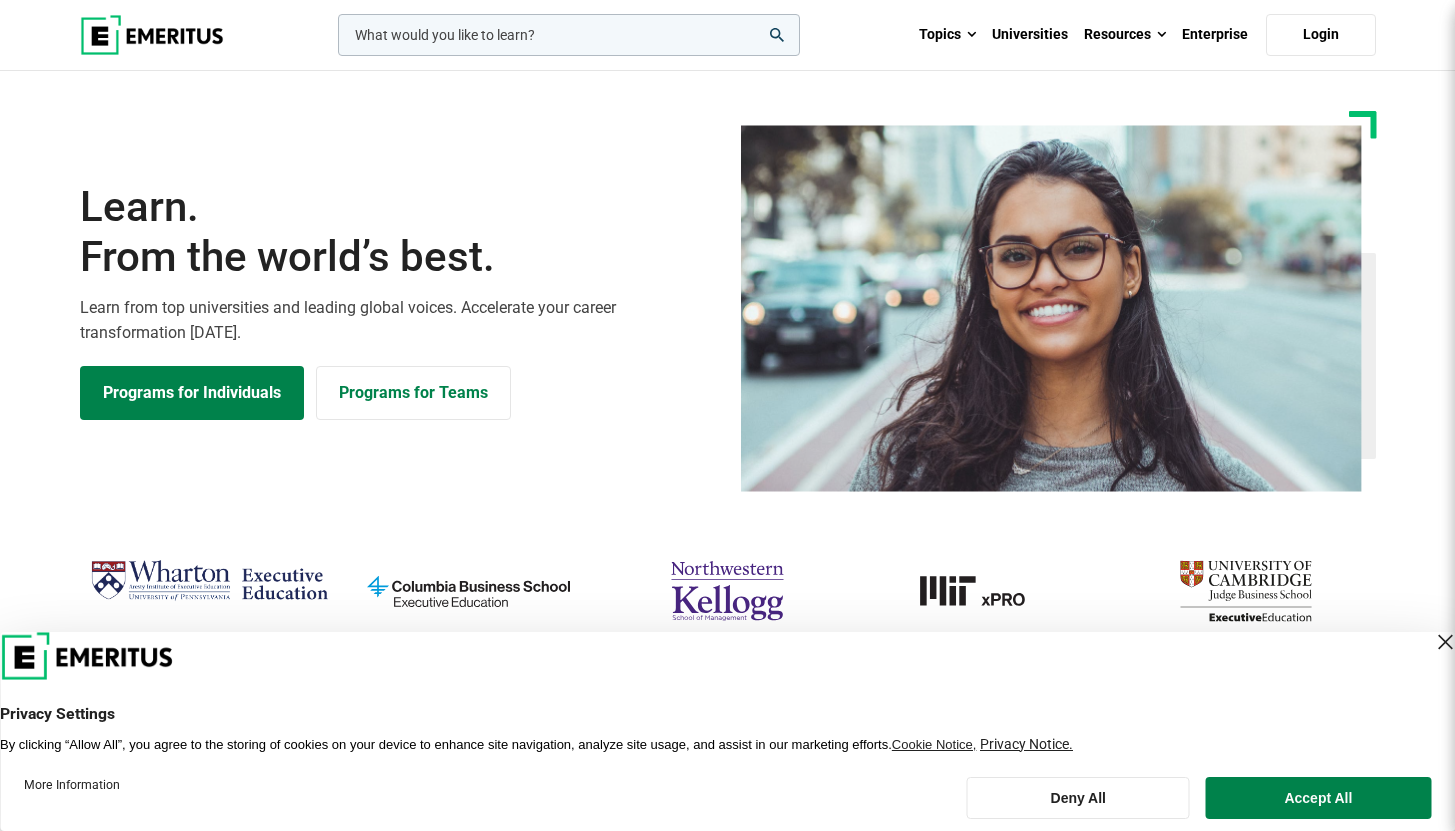 scroll, scrollTop: 0, scrollLeft: 0, axis: both 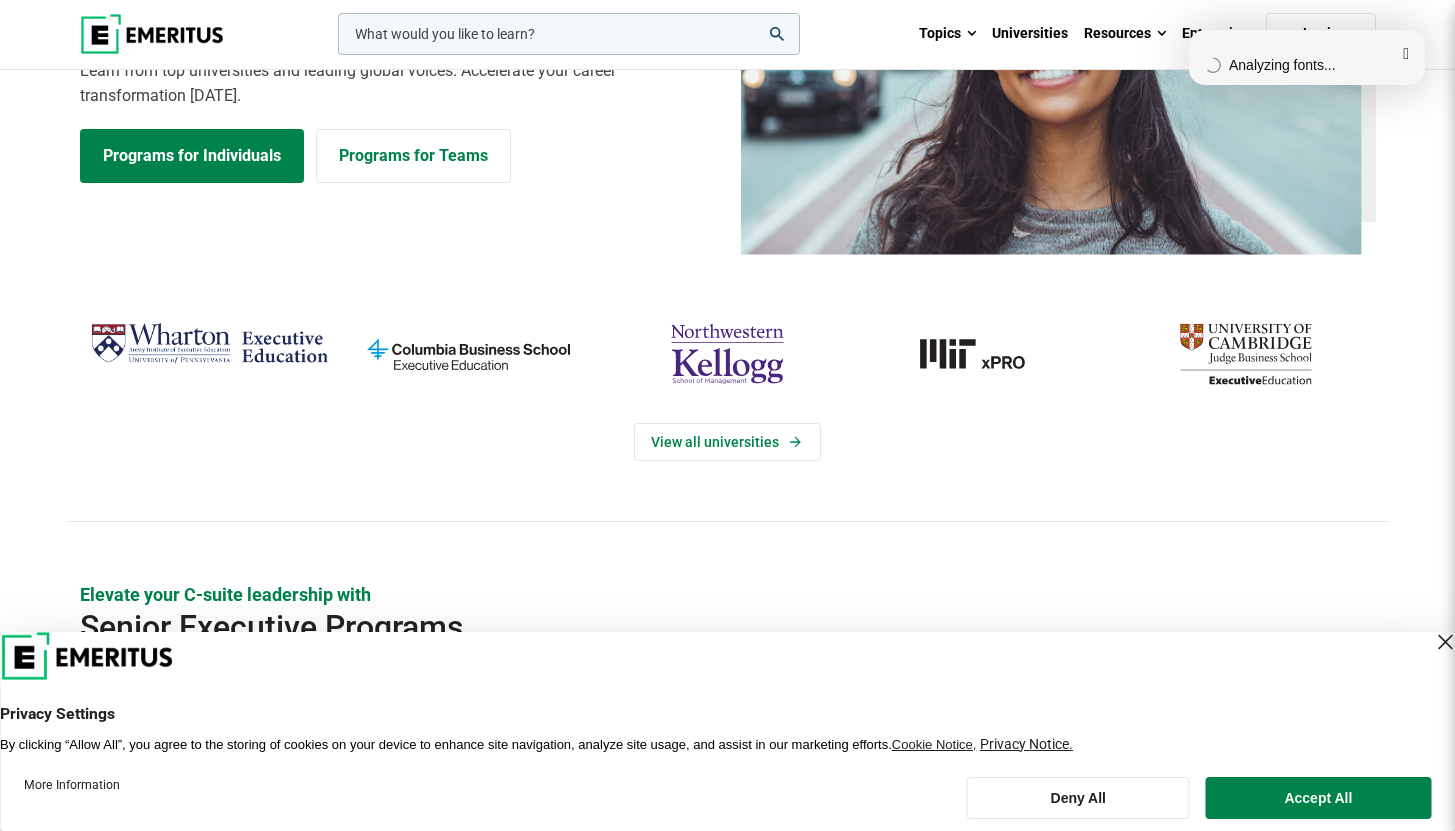 click on "leadership marketing project management data science product management
Topics
AI and Machine Learning By 2023, 40 percent of infrastructure and operations teams in large organizations are expected to utilize solutions augmented by artificial intelligence and machine learning, as per Gartner. This promises to revolutionize business practices across industries, from healthcare to finance. As the scope of applications for these disciplines continues to broaden, the need for professionals to understand and implement them will only grow. You too can be a part of this revolution. Coding Data Science and Analytics Digital Marketing Digital Transformation Finance" at bounding box center (727, 3767) 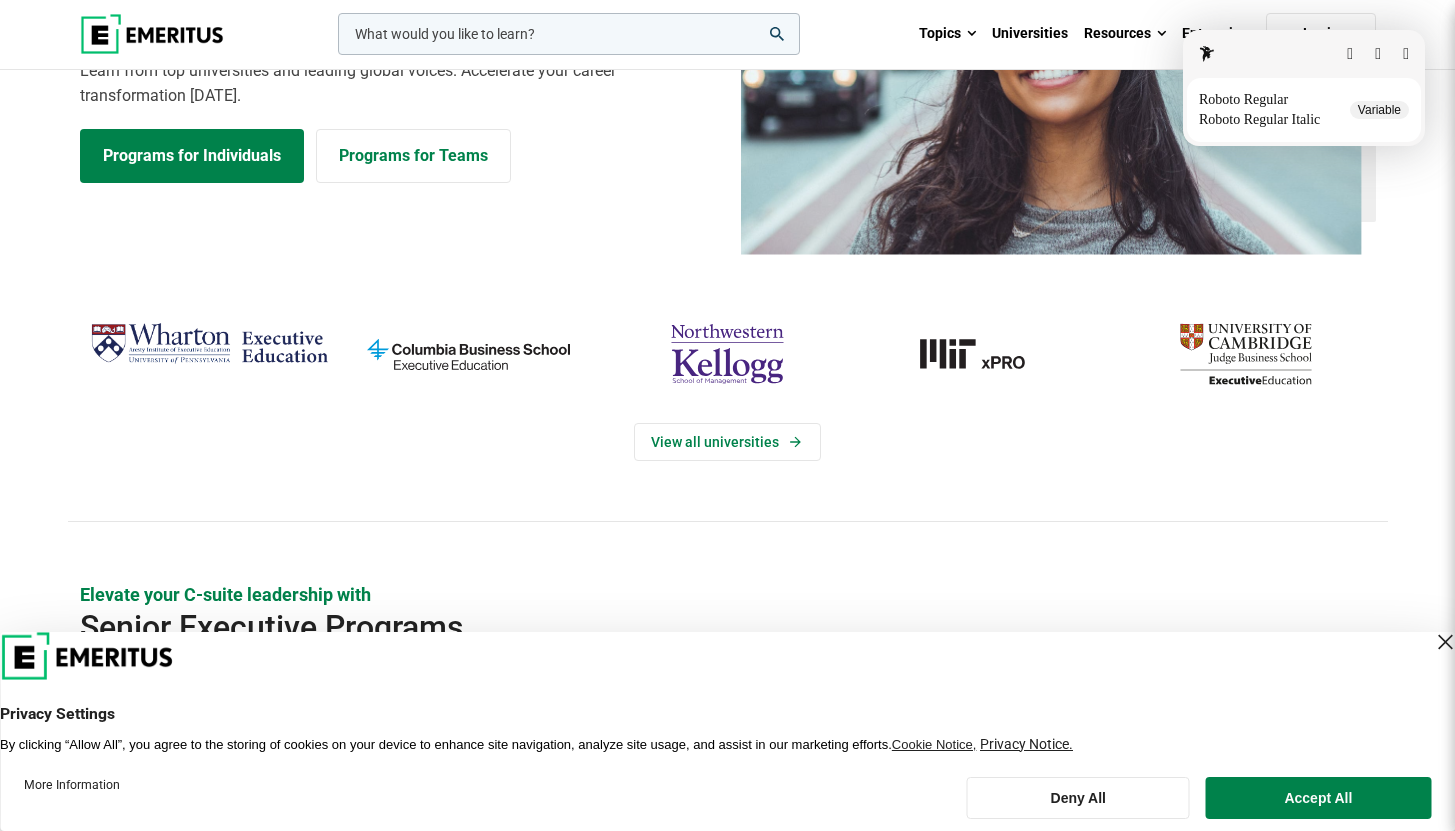 click on "leadership marketing project management data science product management
Topics
AI and Machine Learning By 2023, 40 percent of infrastructure and operations teams in large organizations are expected to utilize solutions augmented by artificial intelligence and machine learning, as per Gartner. This promises to revolutionize business practices across industries, from healthcare to finance. As the scope of applications for these disciplines continues to broaden, the need for professionals to understand and implement them will only grow. You too can be a part of this revolution. Coding Data Science and Analytics Digital Marketing Digital Transformation Finance" at bounding box center (727, 3767) 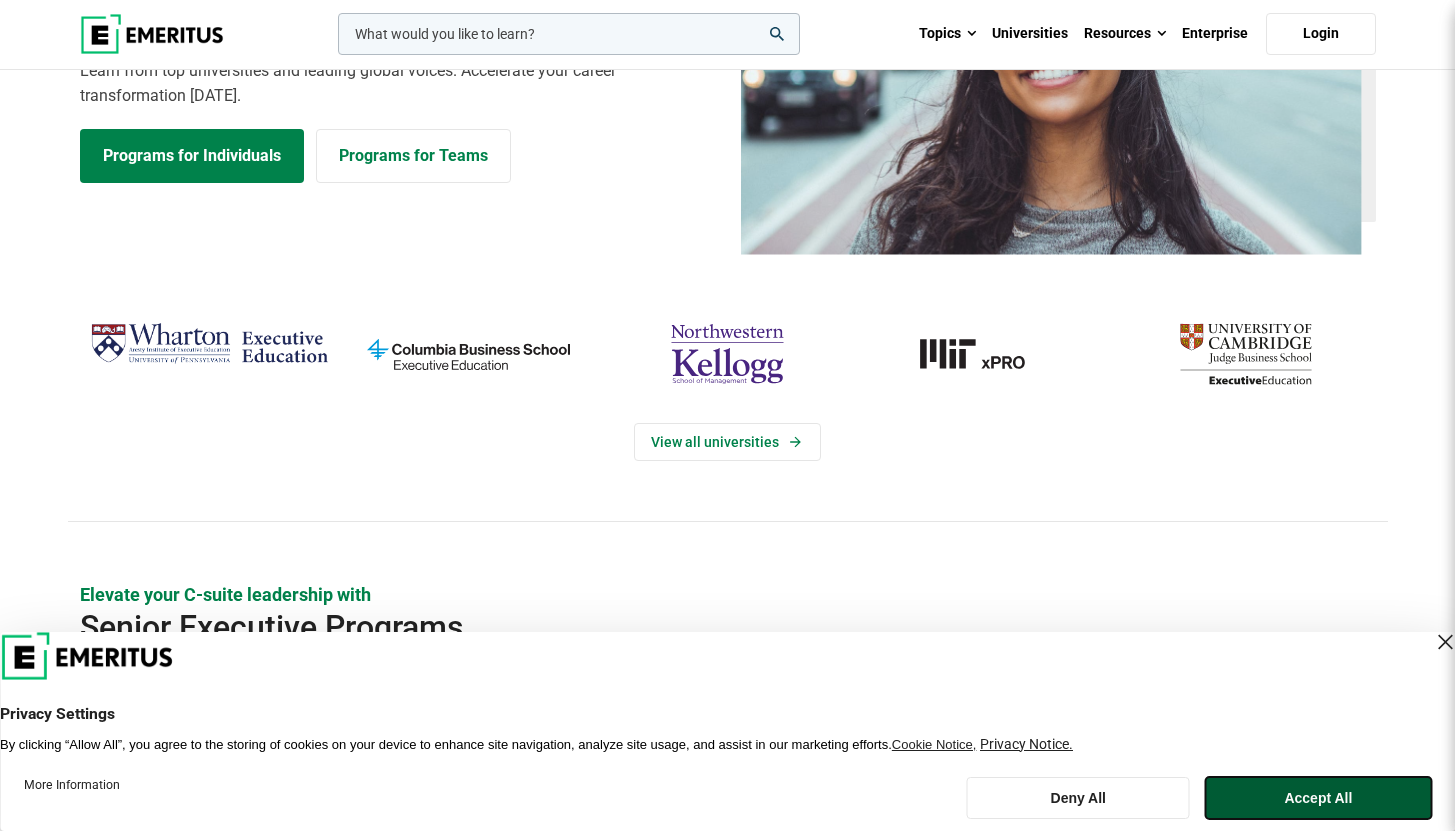 click on "Accept All" at bounding box center (1318, 798) 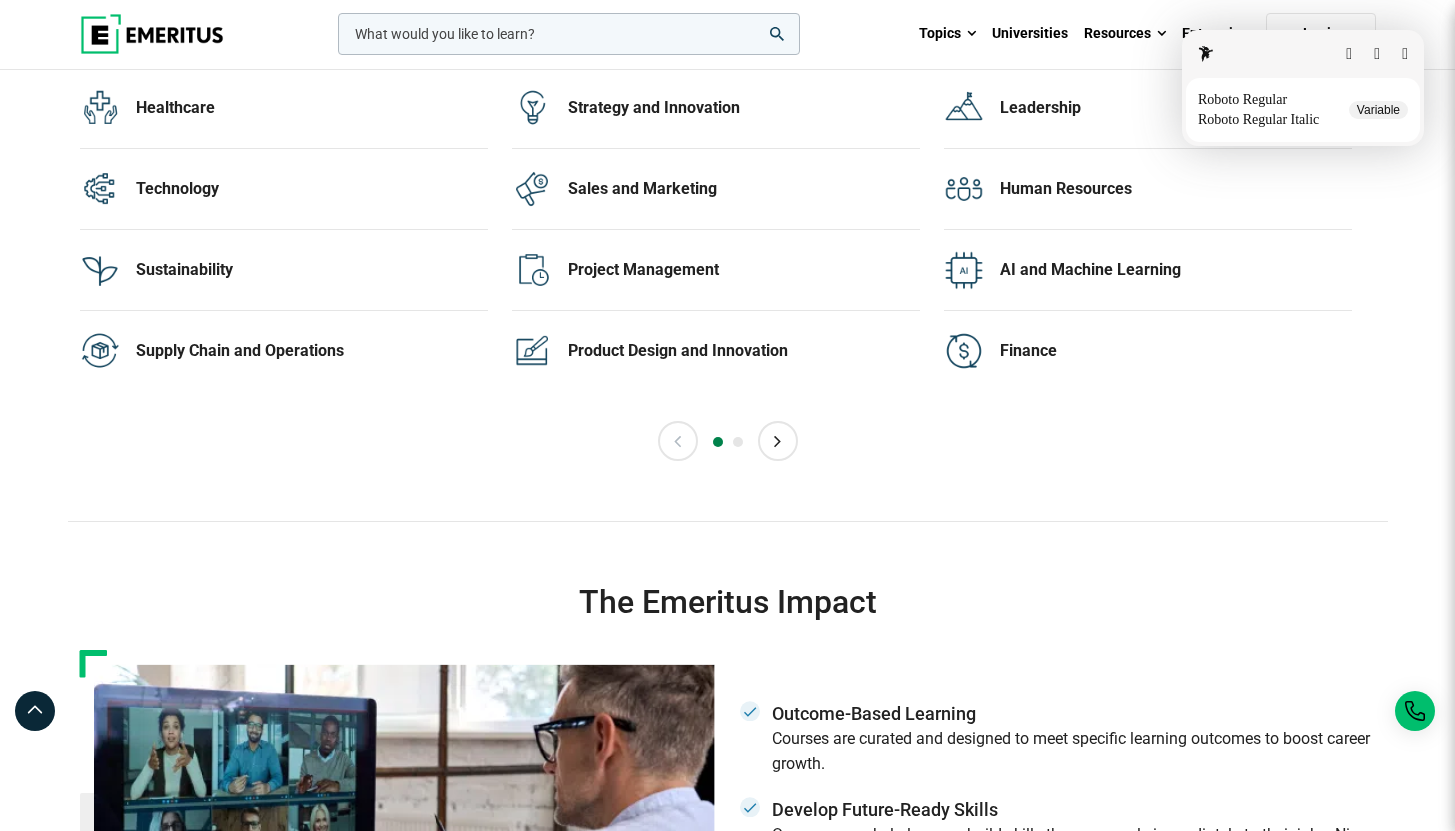 scroll, scrollTop: 4149, scrollLeft: 0, axis: vertical 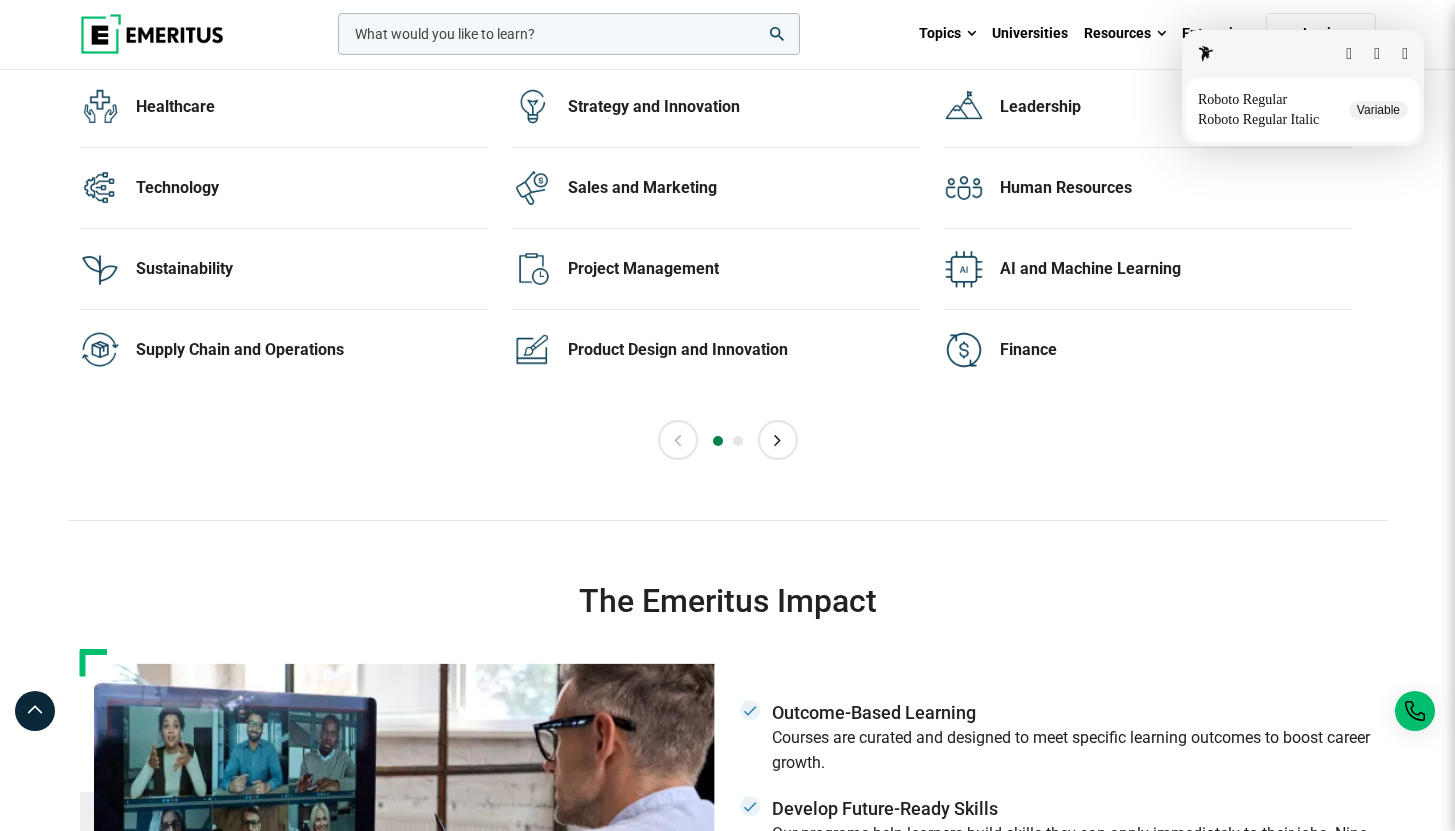 click at bounding box center (1405, 54) 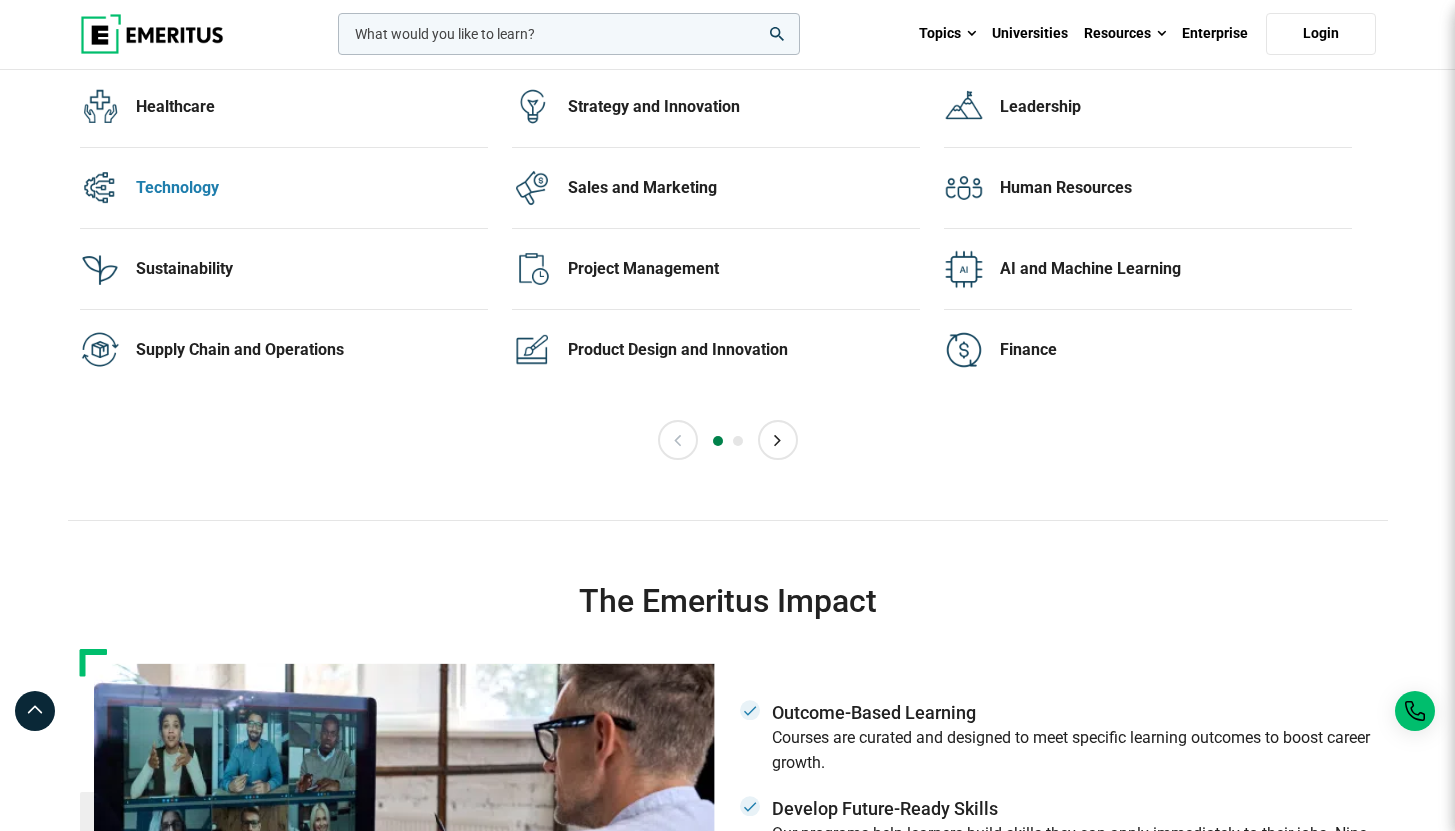 click on "Technology
38 Programs" at bounding box center (312, 188) 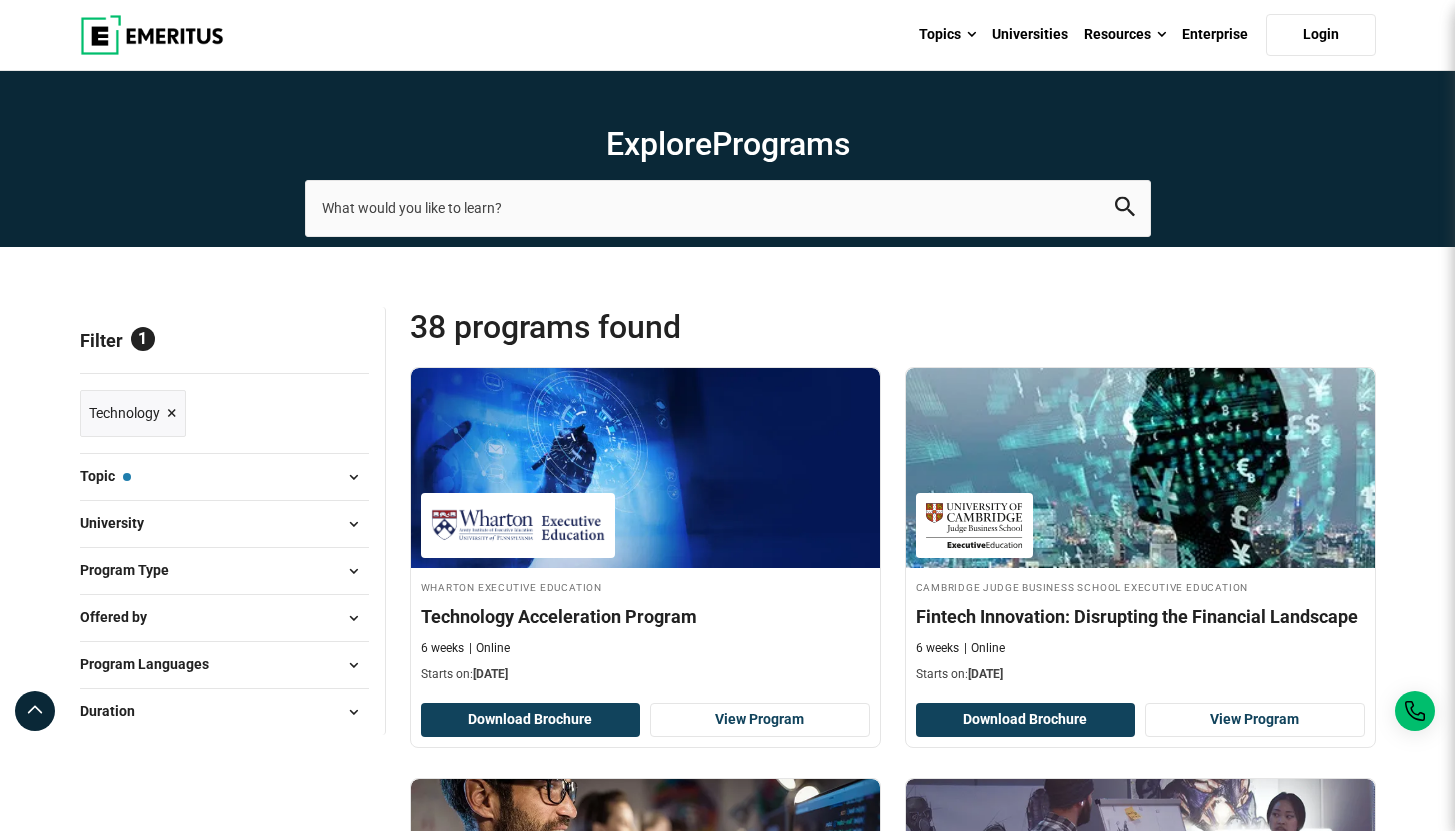scroll, scrollTop: 0, scrollLeft: 0, axis: both 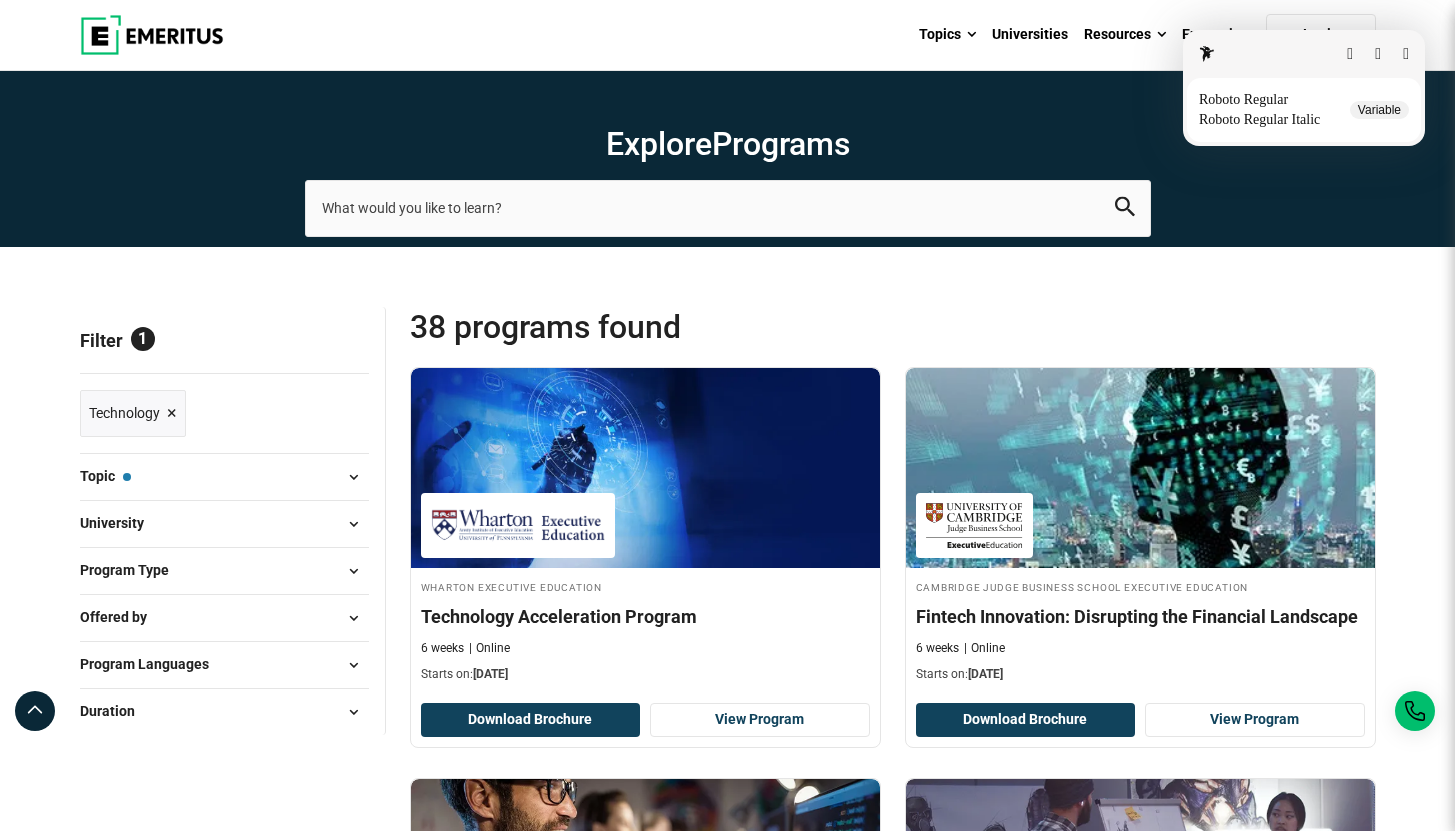 click at bounding box center [1406, 54] 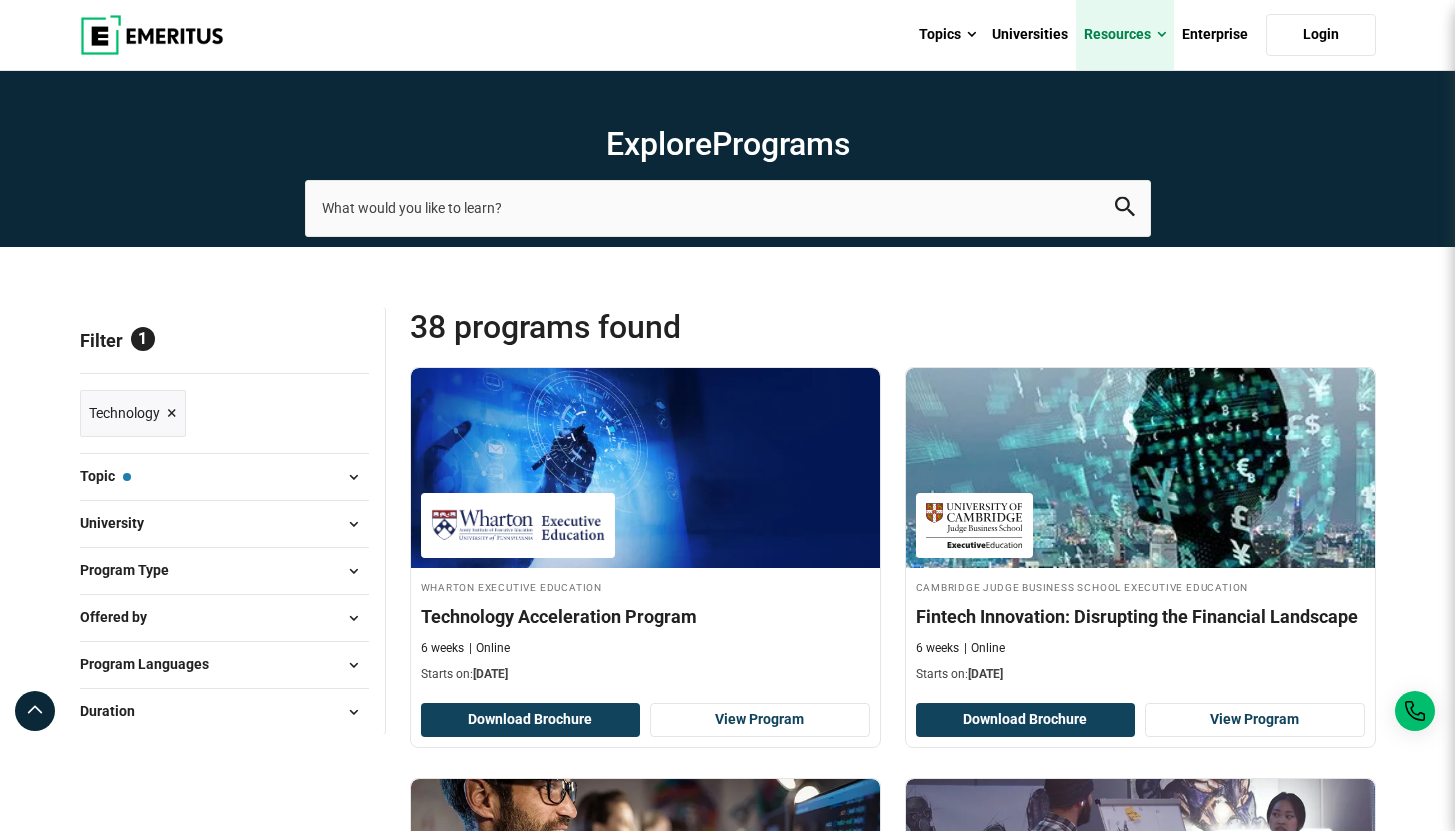 click on "Resources" at bounding box center [1125, 35] 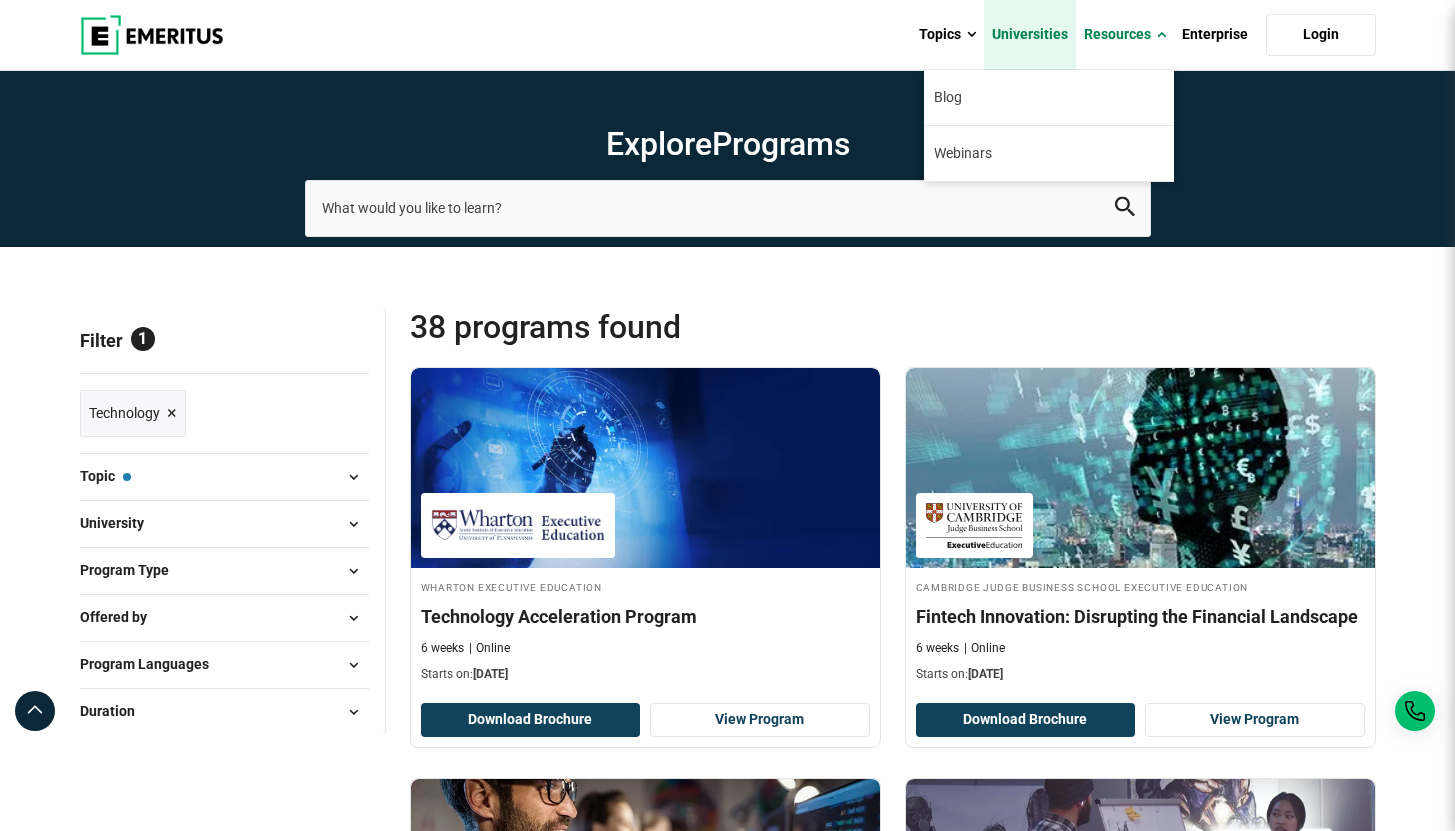 click on "Universities" at bounding box center (1030, 35) 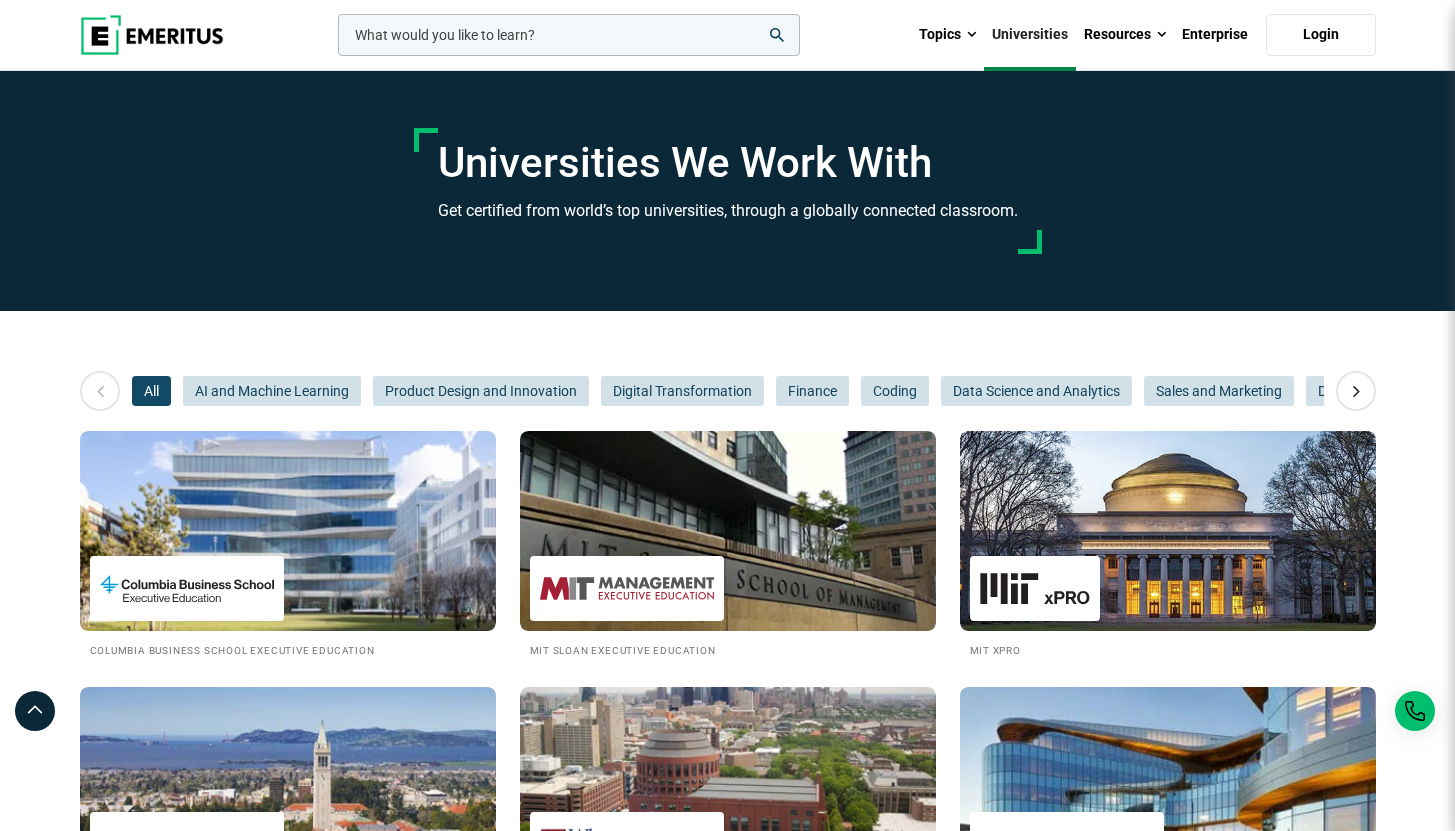 scroll, scrollTop: 0, scrollLeft: 0, axis: both 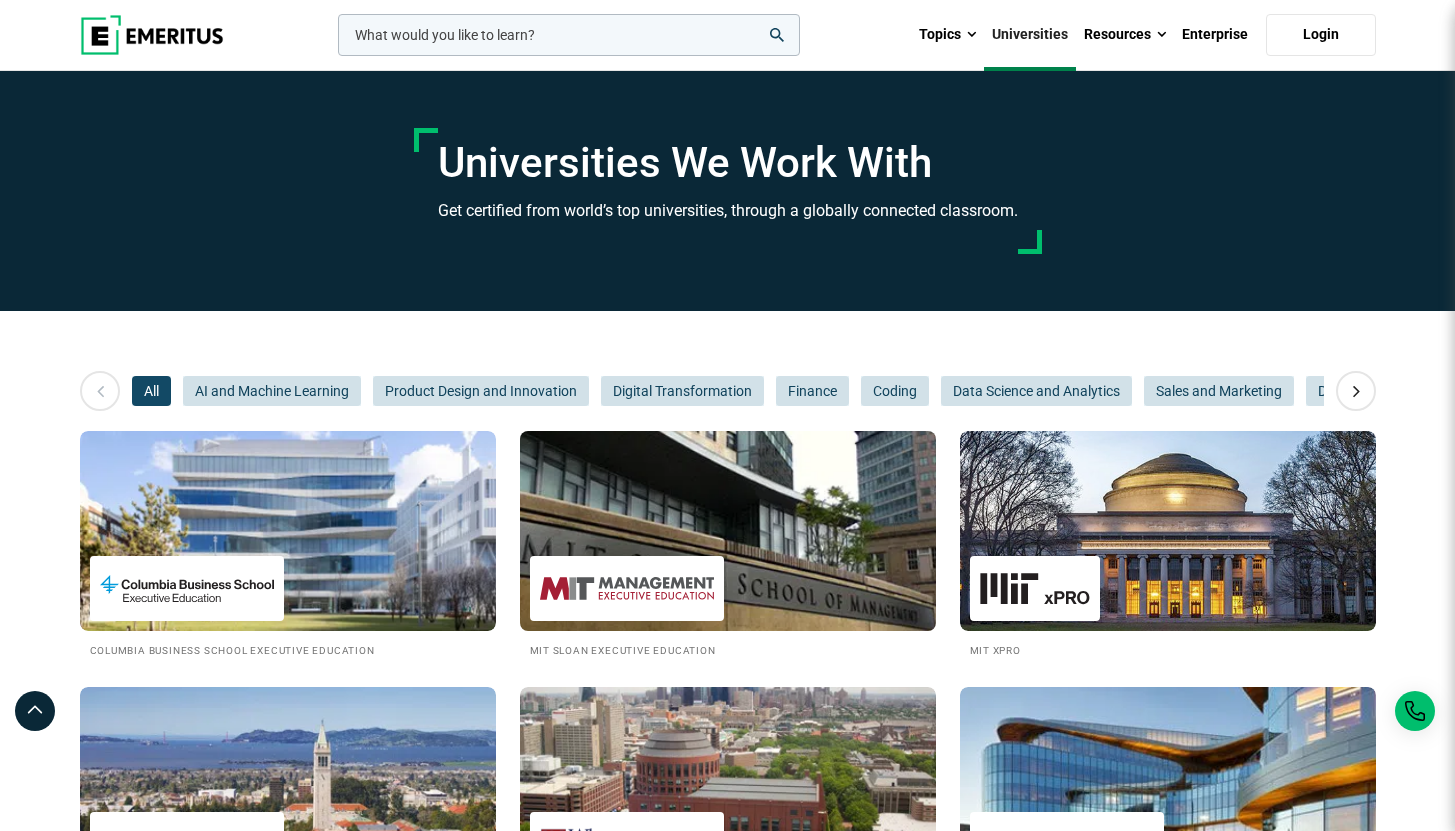 click at bounding box center [728, 531] 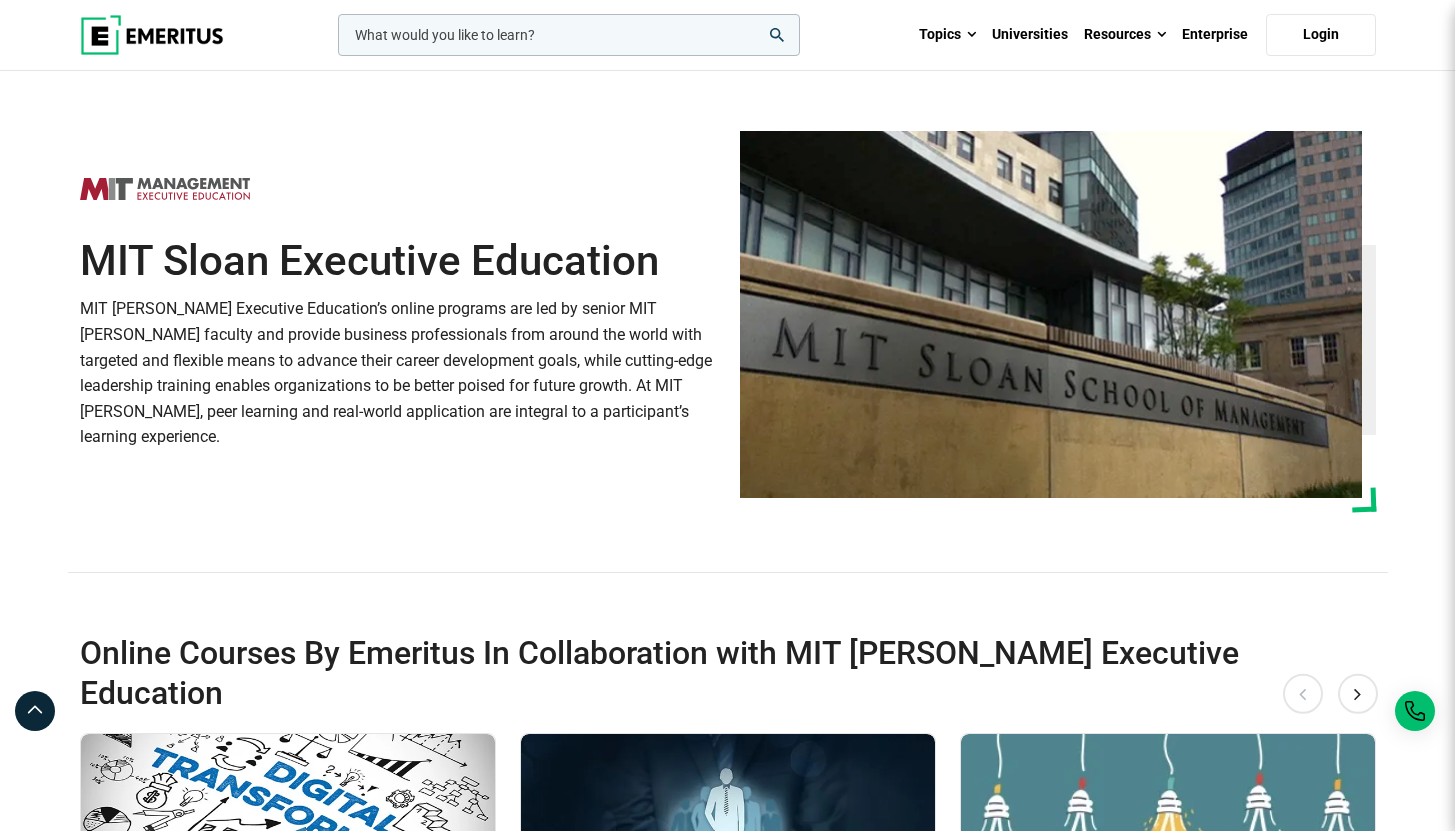 scroll, scrollTop: 0, scrollLeft: 0, axis: both 